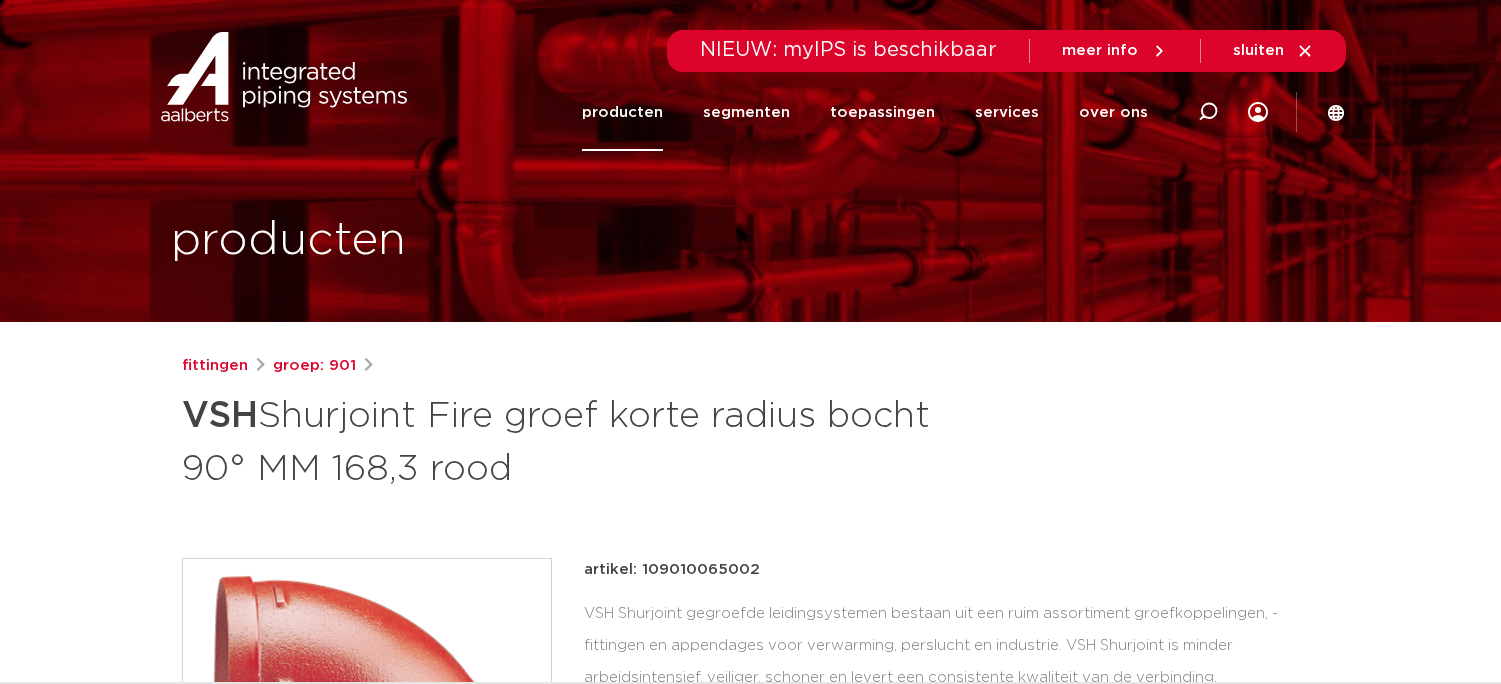 scroll, scrollTop: 0, scrollLeft: 0, axis: both 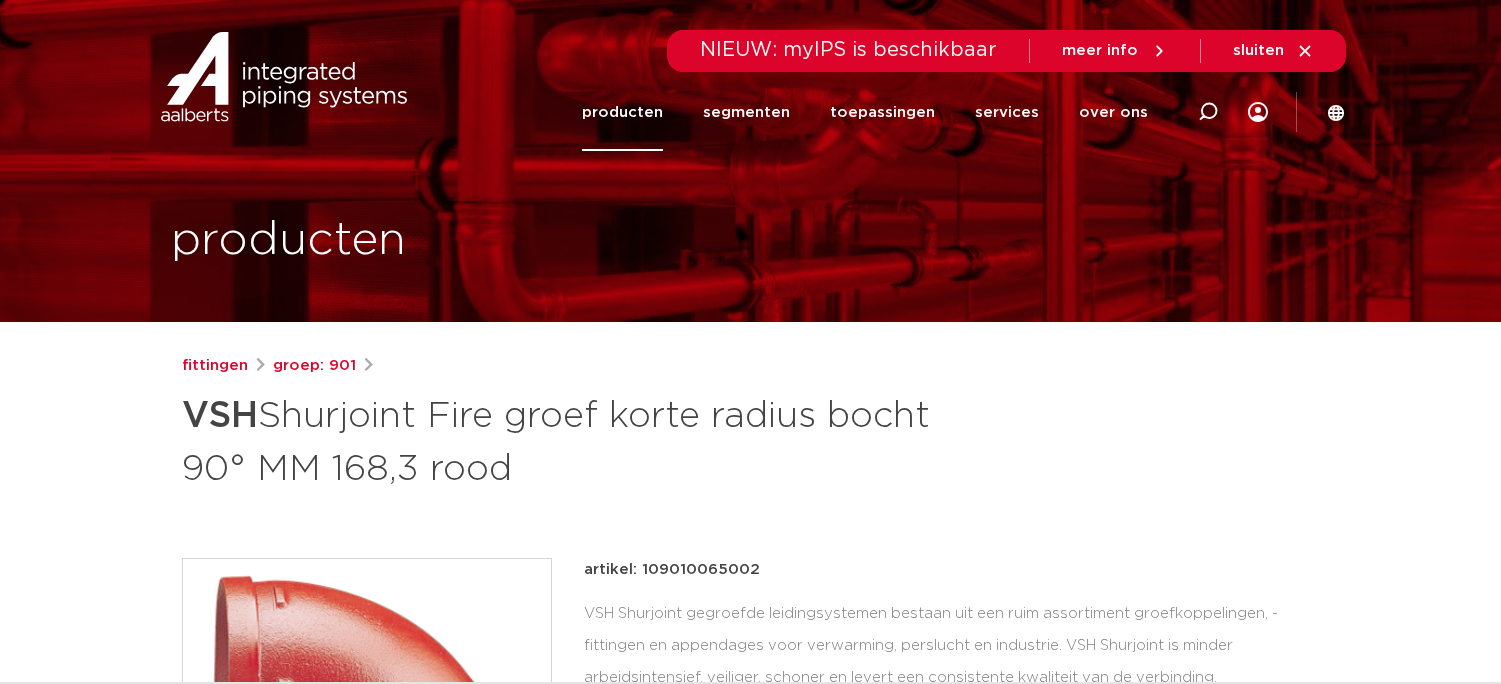 click on "producten" 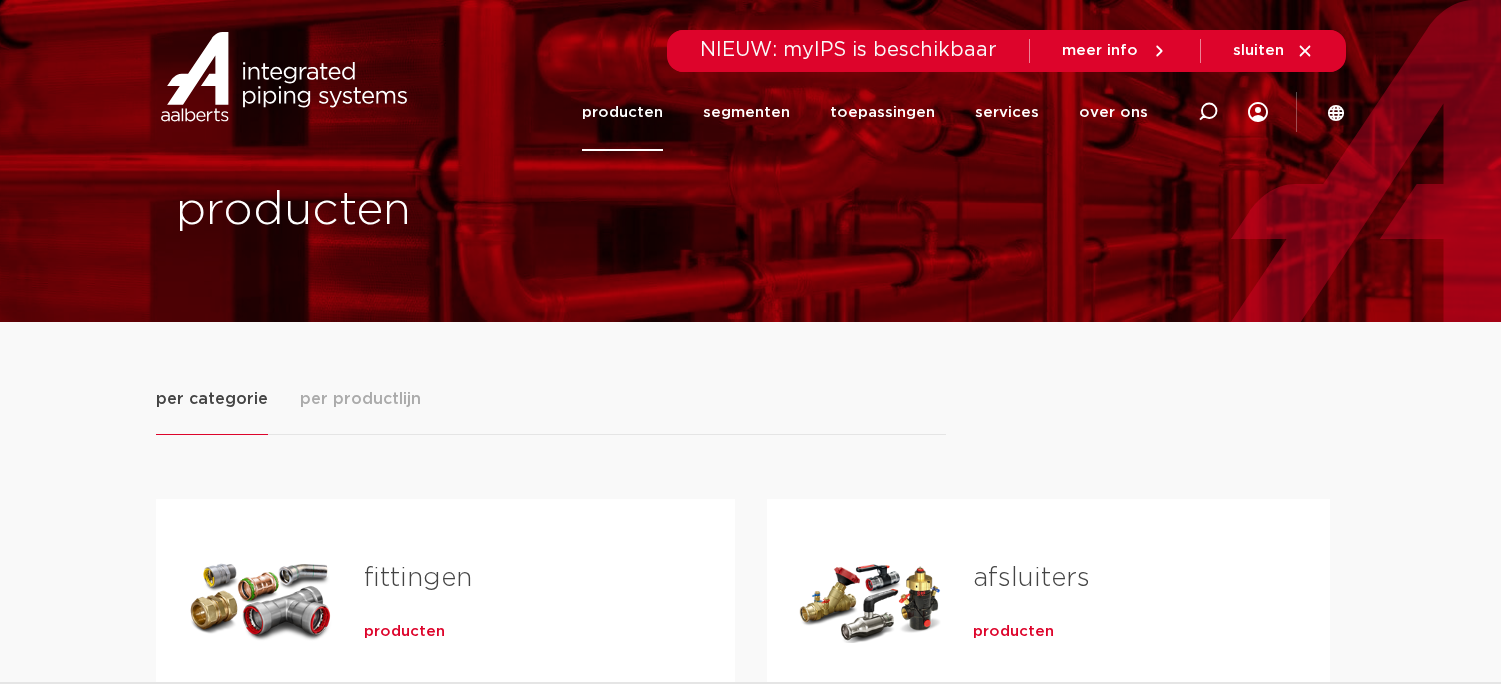 scroll, scrollTop: 0, scrollLeft: 0, axis: both 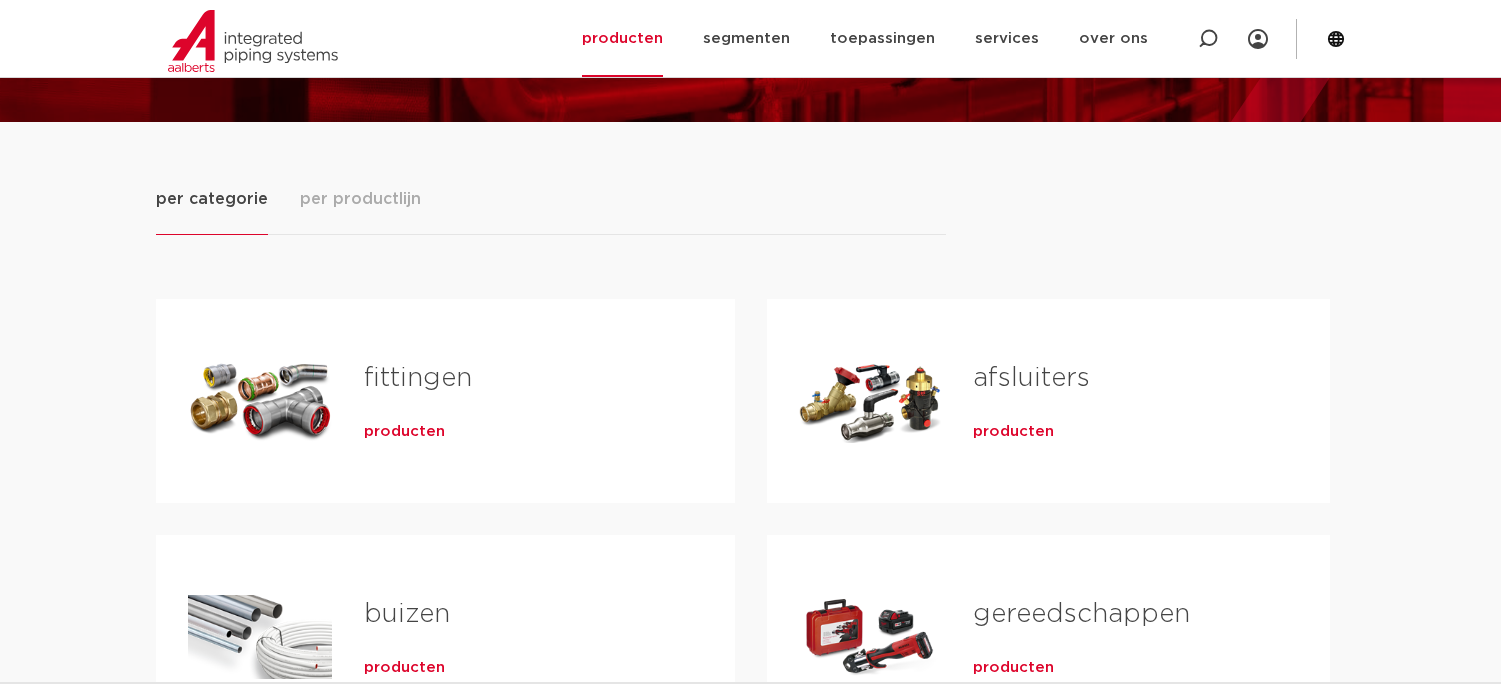 click on "fittingen" at bounding box center [418, 378] 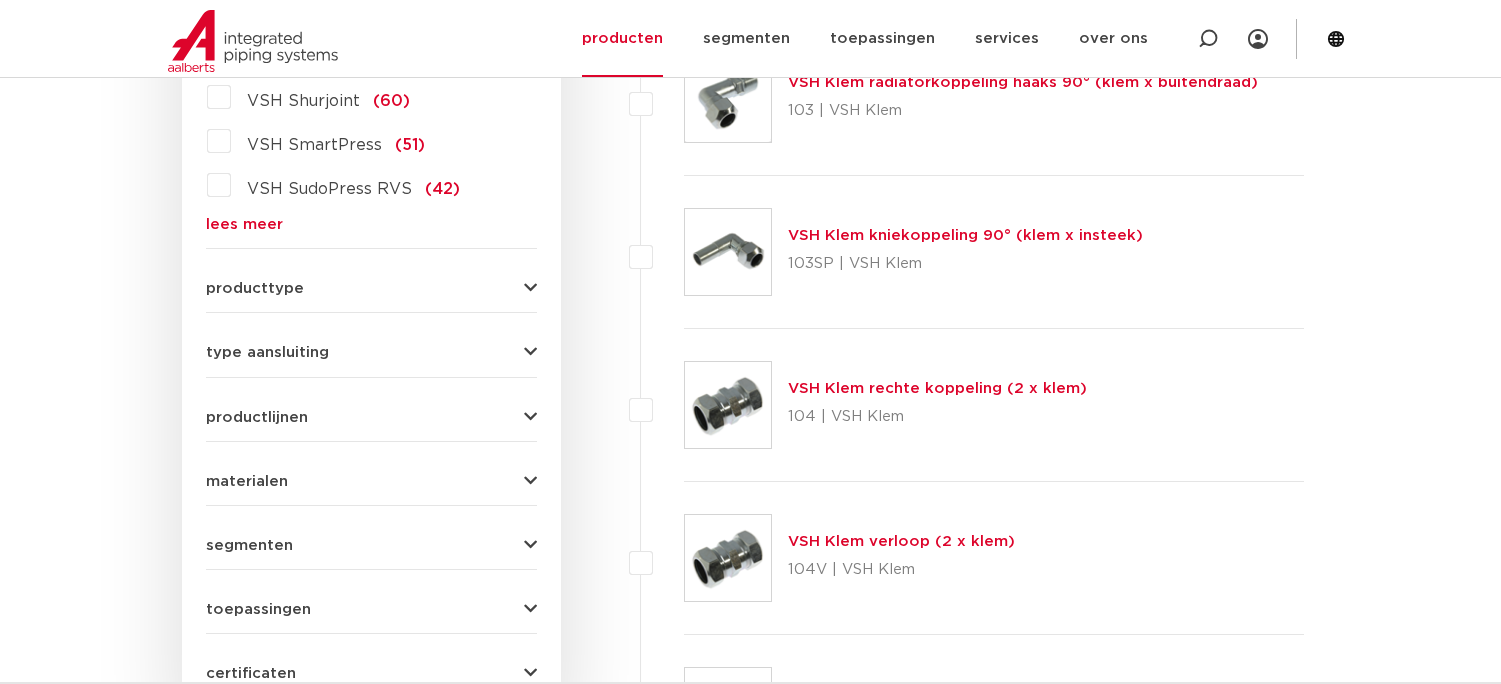 scroll, scrollTop: 0, scrollLeft: 0, axis: both 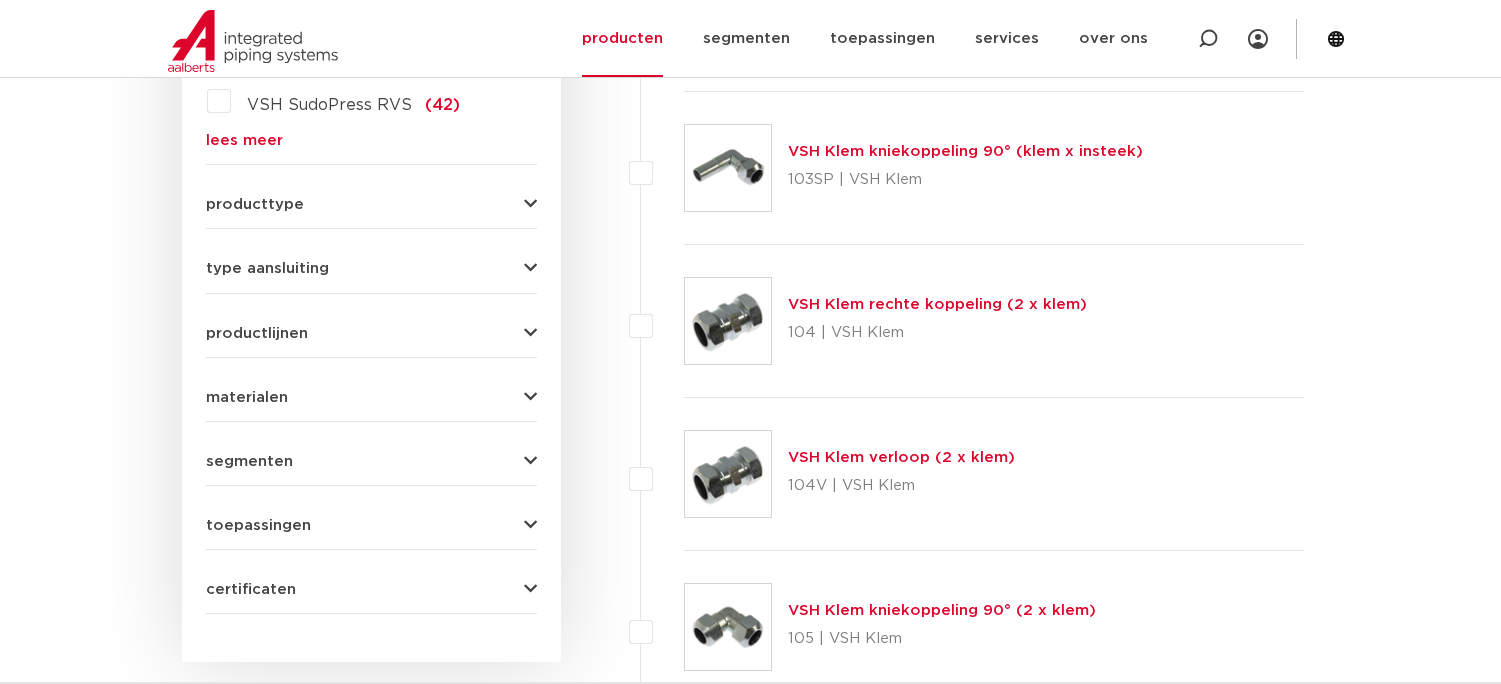 click at bounding box center (530, 268) 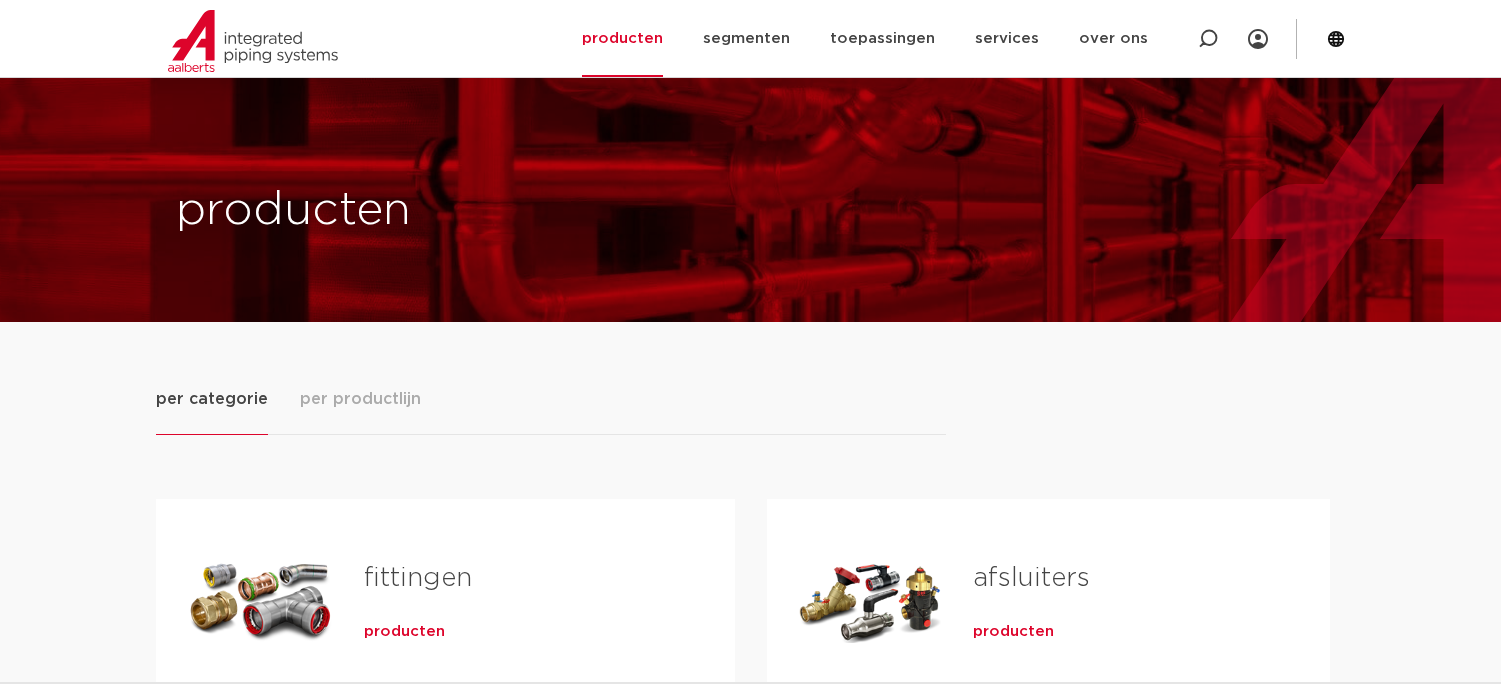 scroll, scrollTop: 200, scrollLeft: 0, axis: vertical 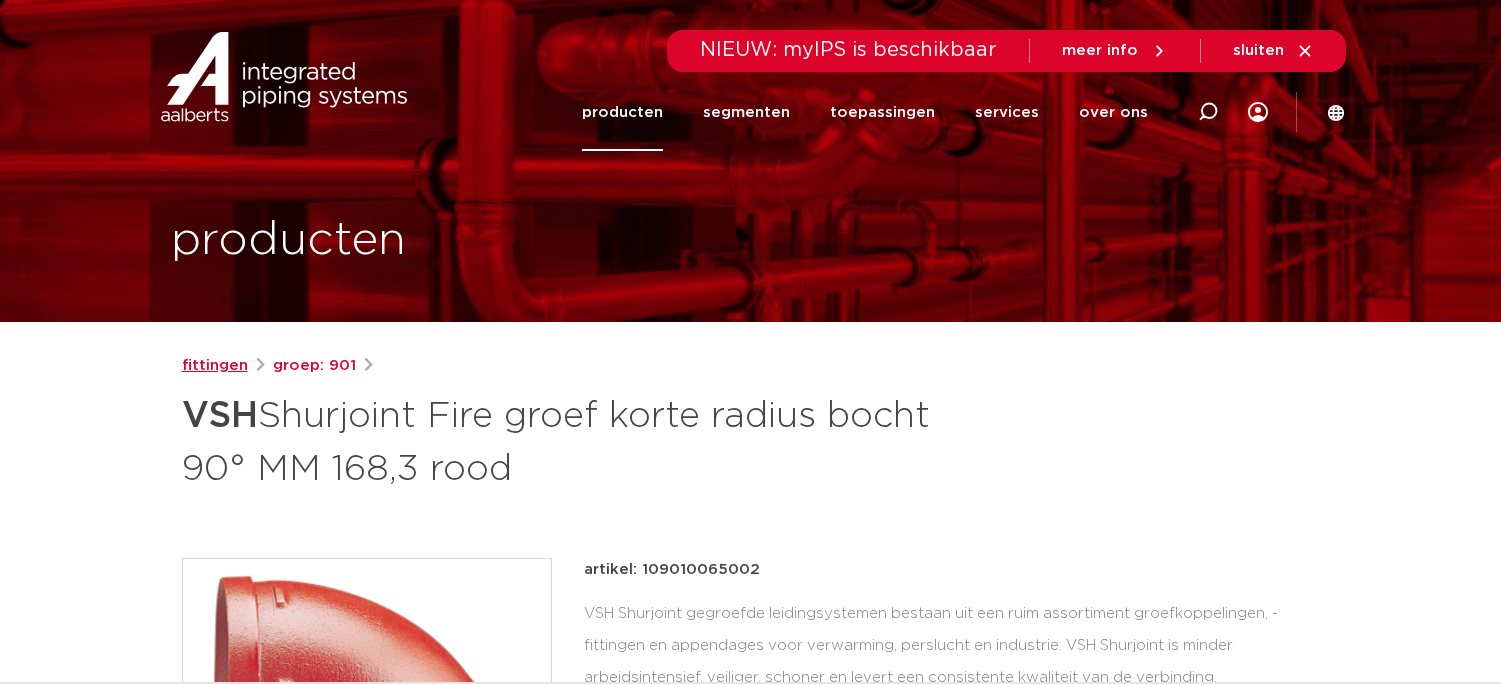 click on "fittingen" at bounding box center [215, 366] 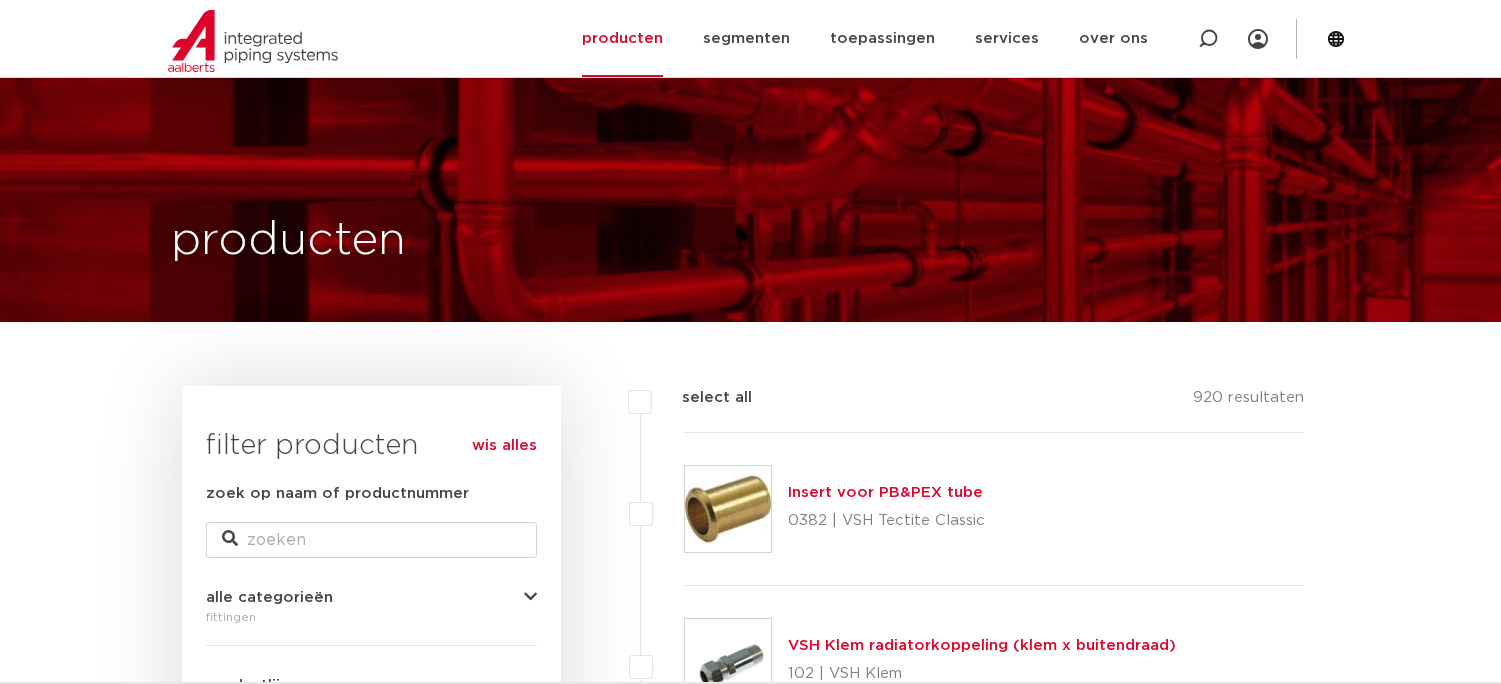 scroll, scrollTop: 800, scrollLeft: 0, axis: vertical 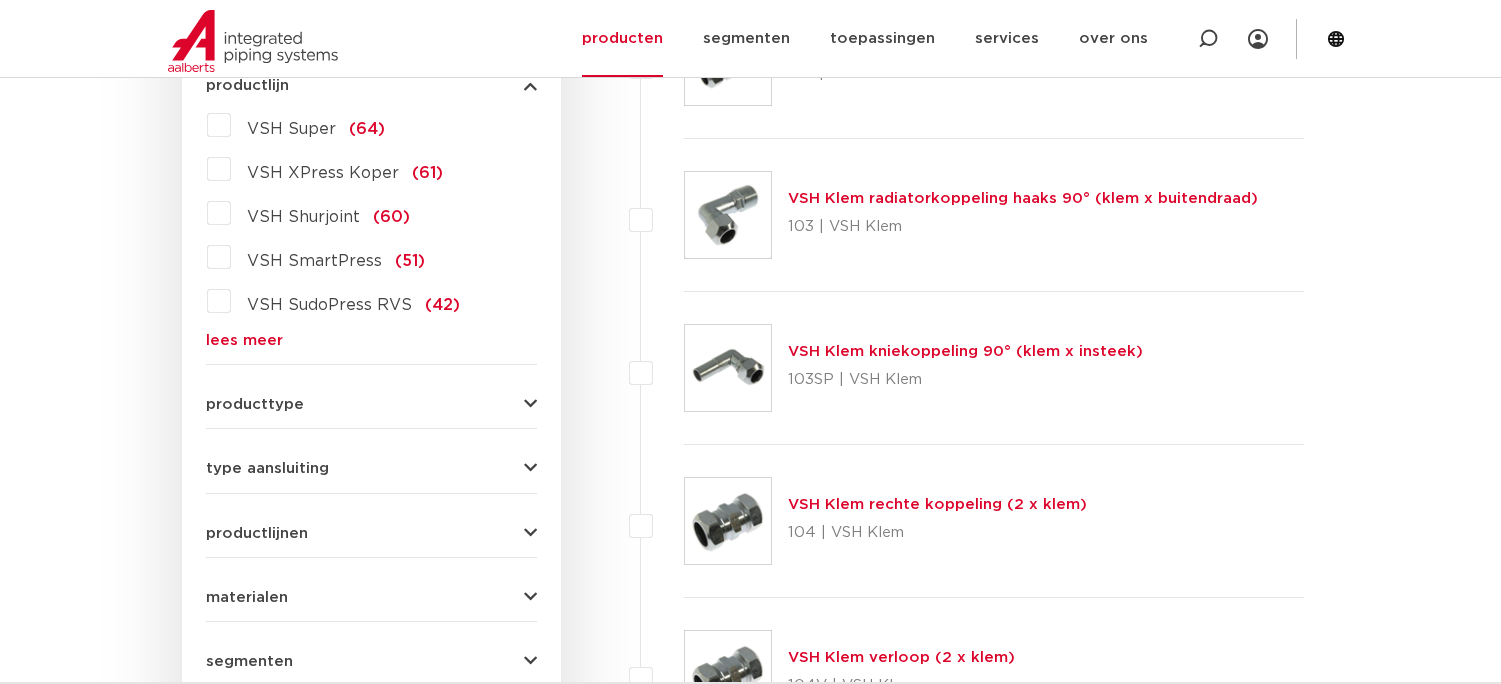 click at bounding box center [530, 468] 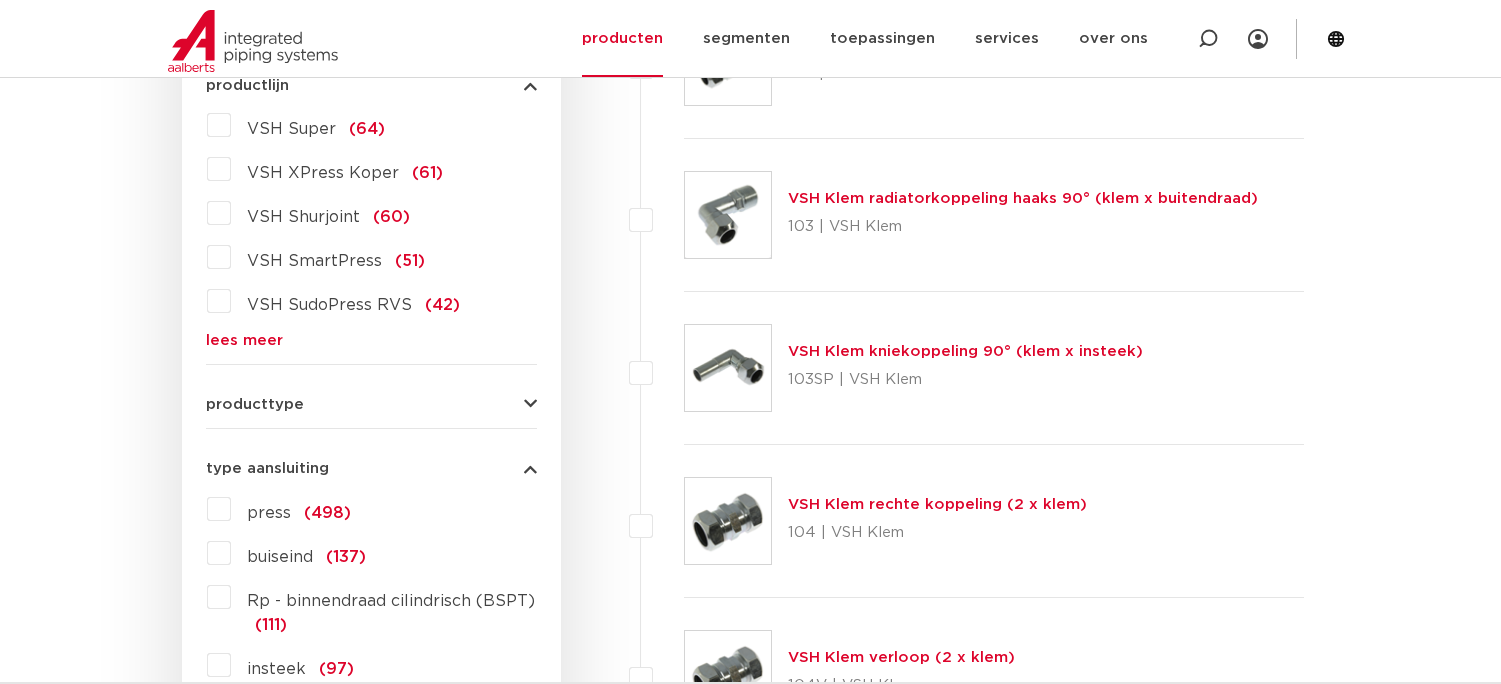 click on "buiseind
(137)" at bounding box center (298, 553) 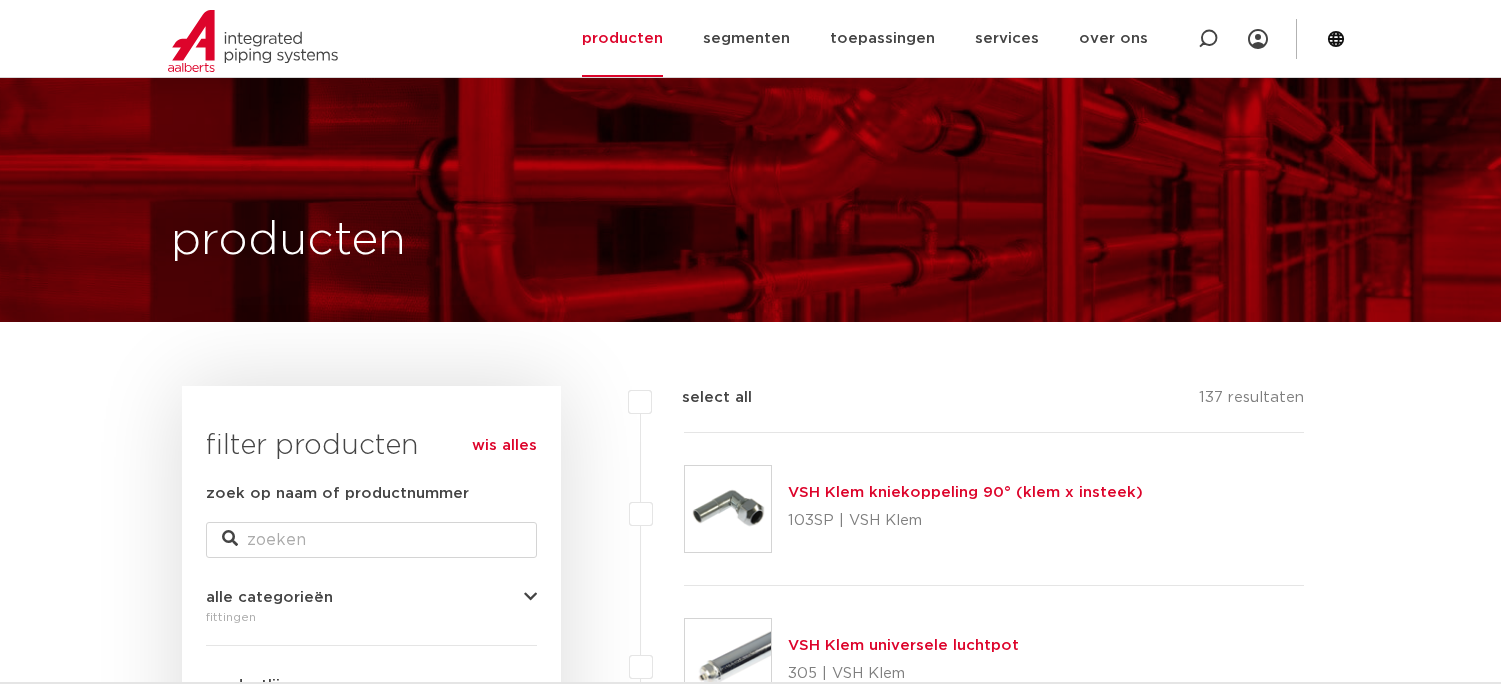 scroll, scrollTop: 600, scrollLeft: 0, axis: vertical 